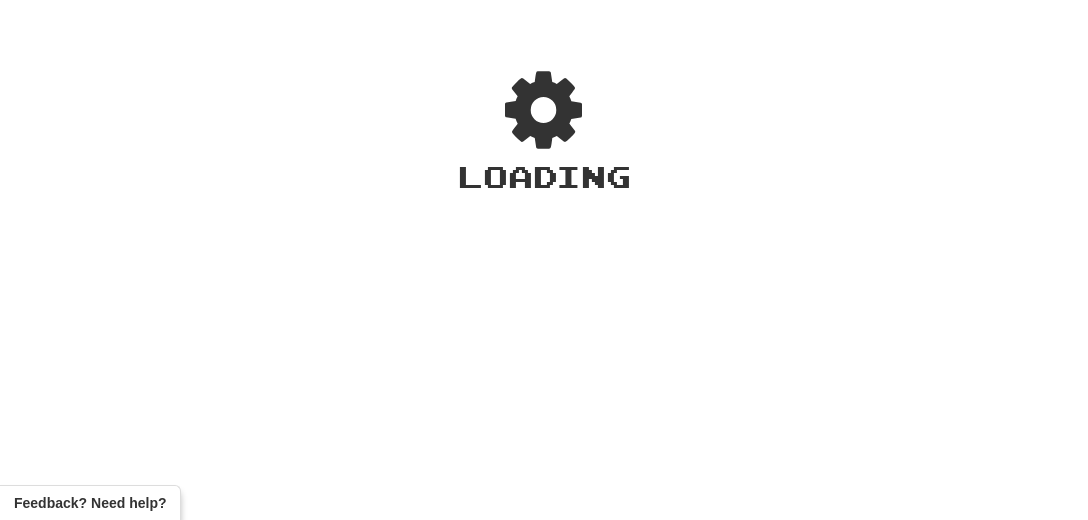 scroll, scrollTop: 0, scrollLeft: 0, axis: both 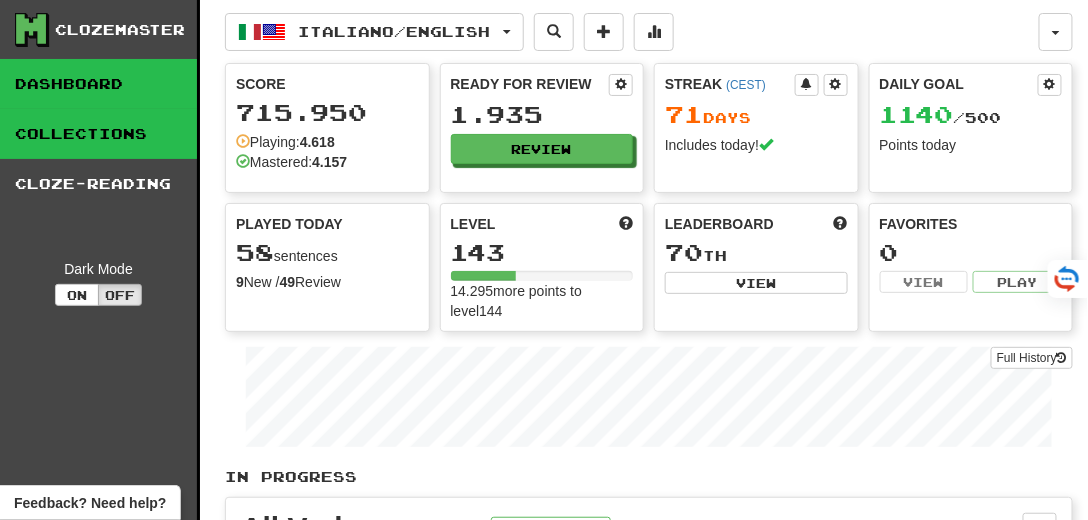 click on "Collections" at bounding box center [98, 134] 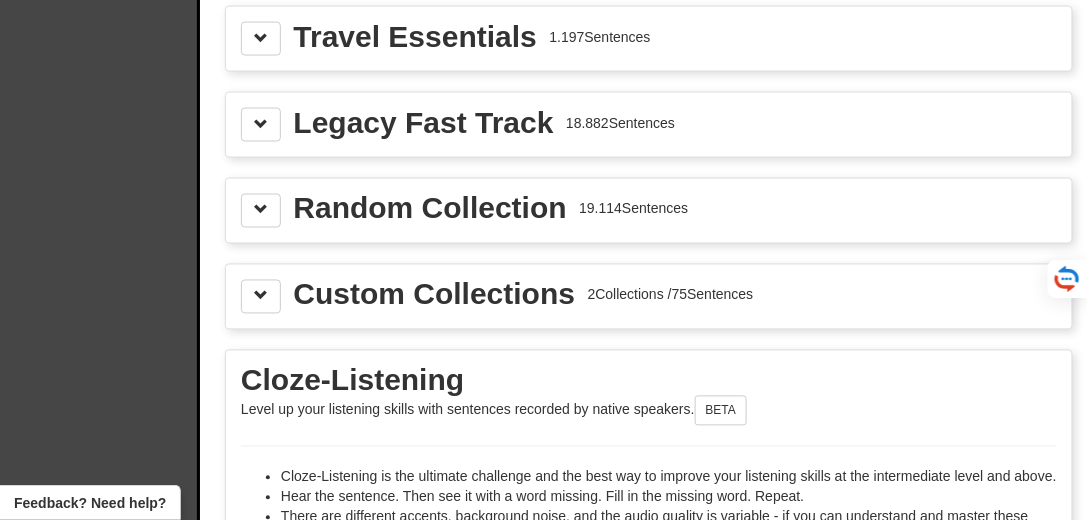 scroll, scrollTop: 3028, scrollLeft: 0, axis: vertical 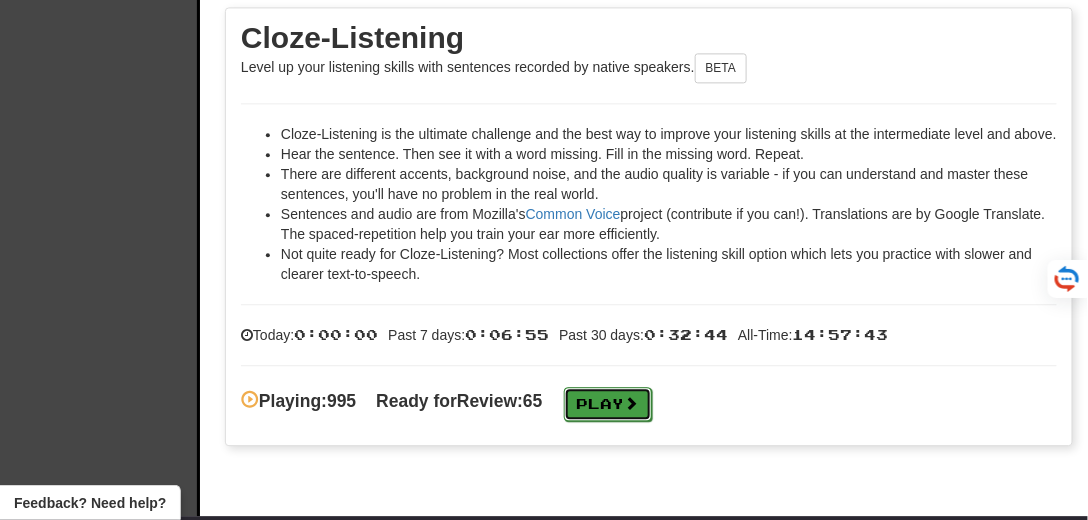 click on "Play" at bounding box center (608, 404) 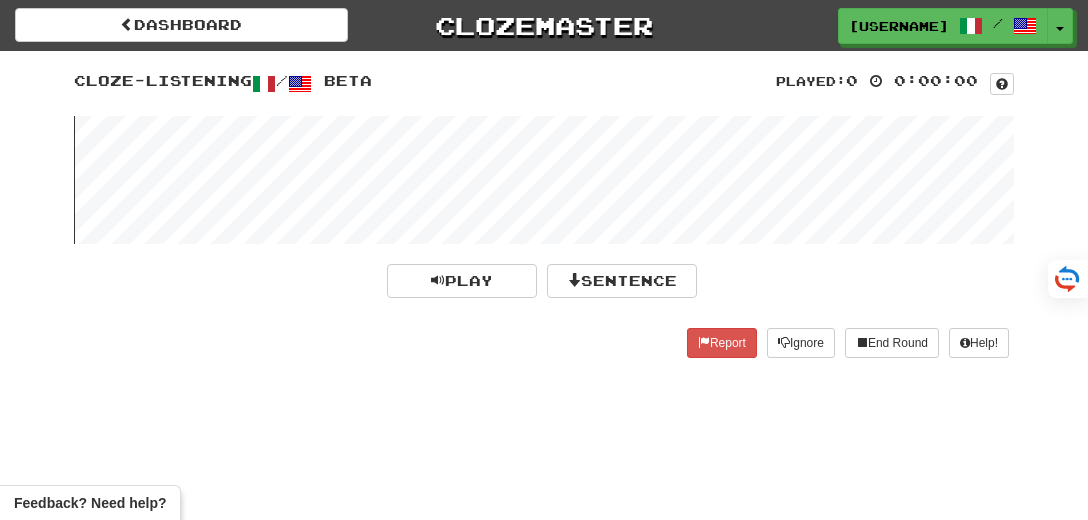 scroll, scrollTop: 0, scrollLeft: 0, axis: both 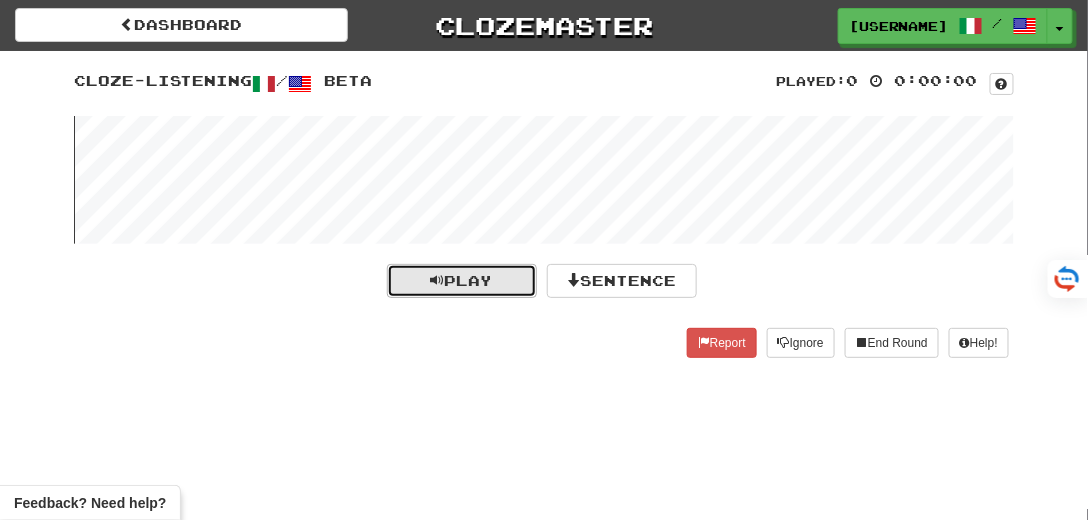 click on "Play" at bounding box center (462, 280) 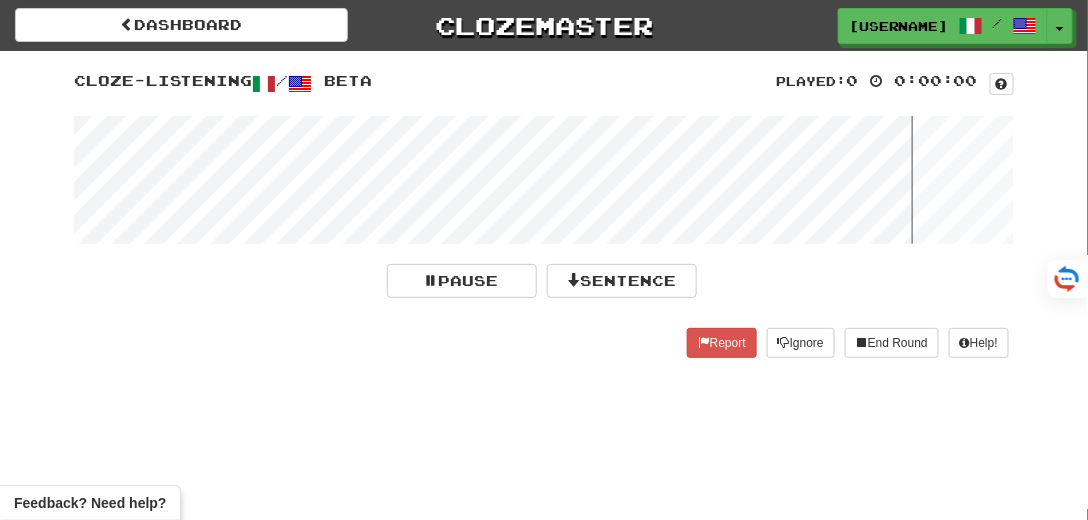 click at bounding box center [544, 180] 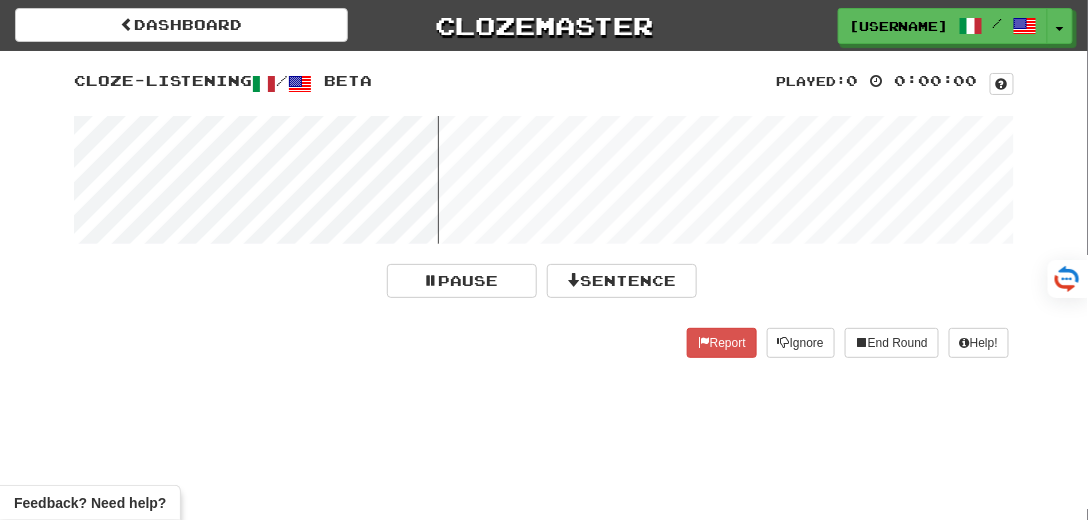 click at bounding box center [544, 180] 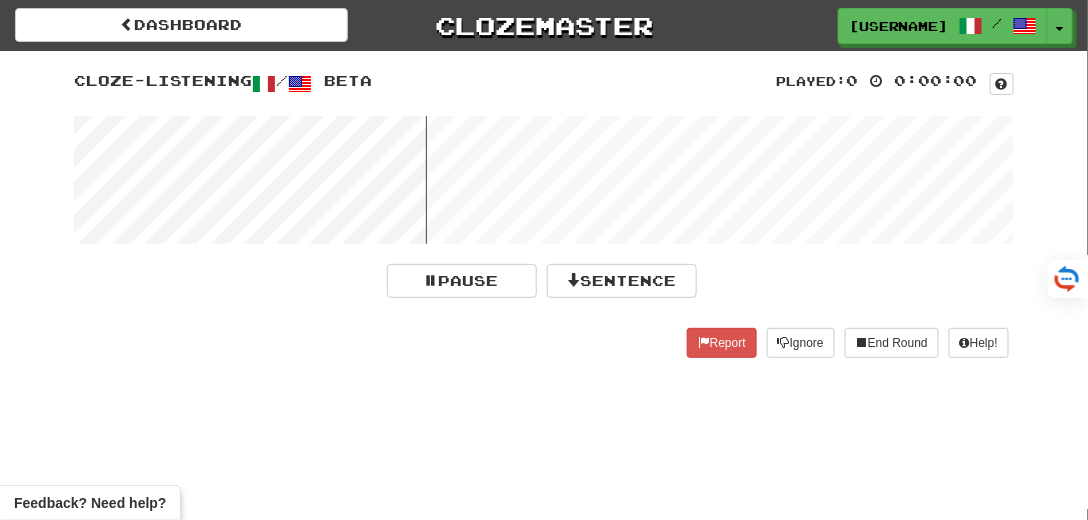 click at bounding box center (544, 180) 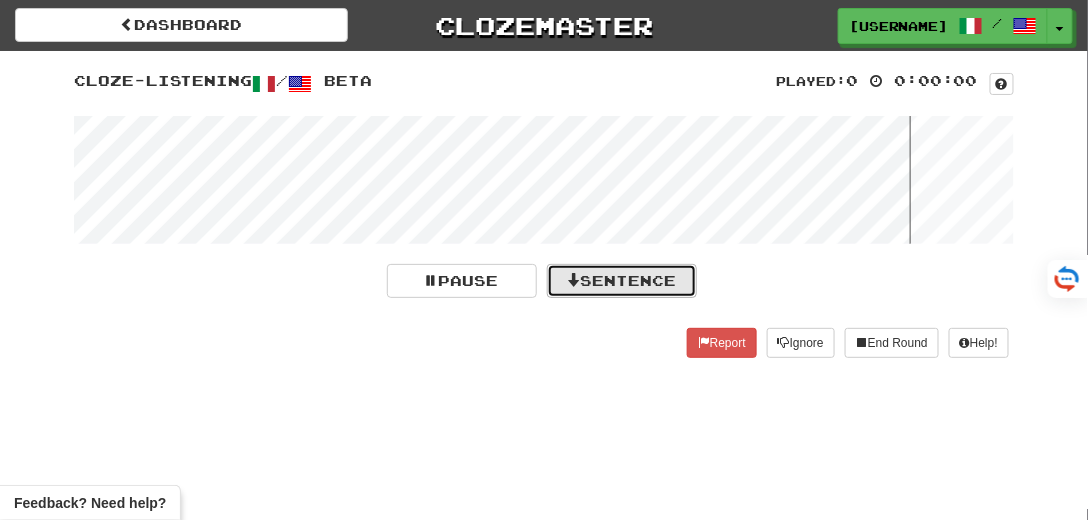 click on "Sentence" at bounding box center [622, 281] 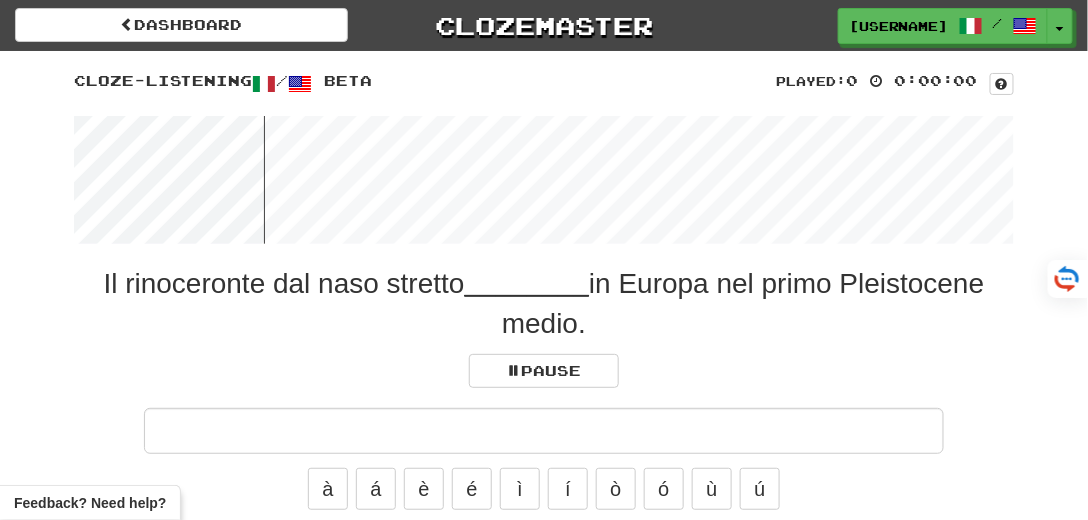 click at bounding box center [544, 431] 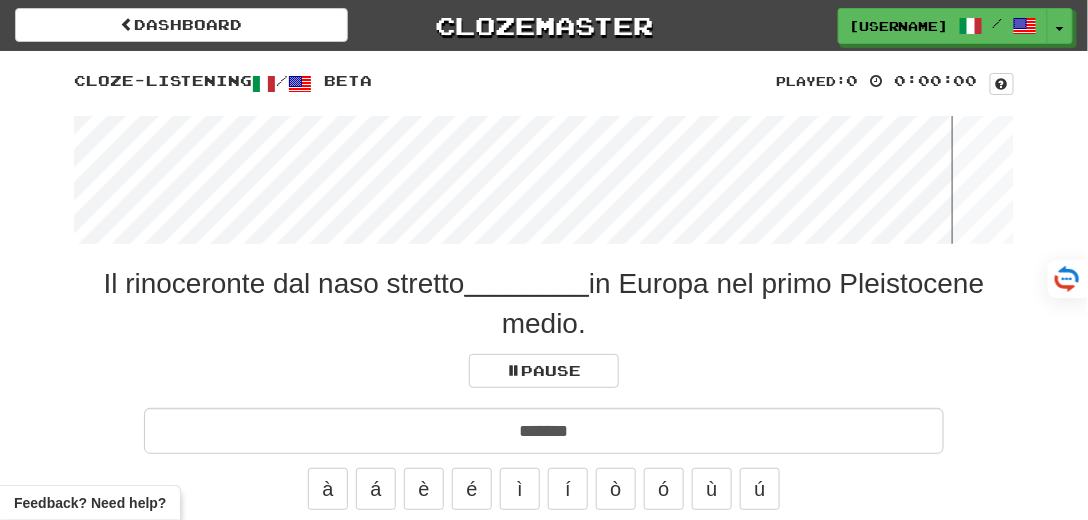 type on "*******" 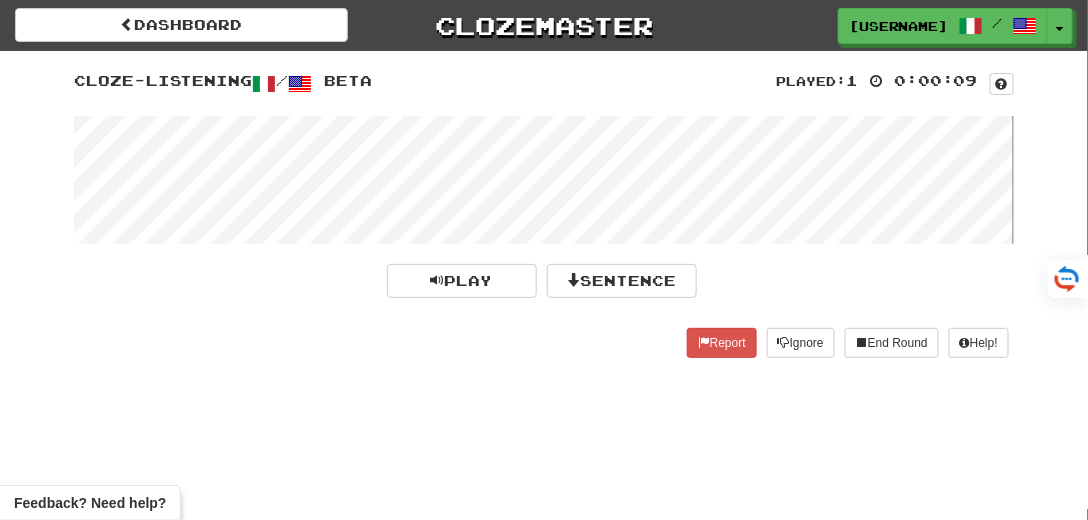 click at bounding box center (544, 180) 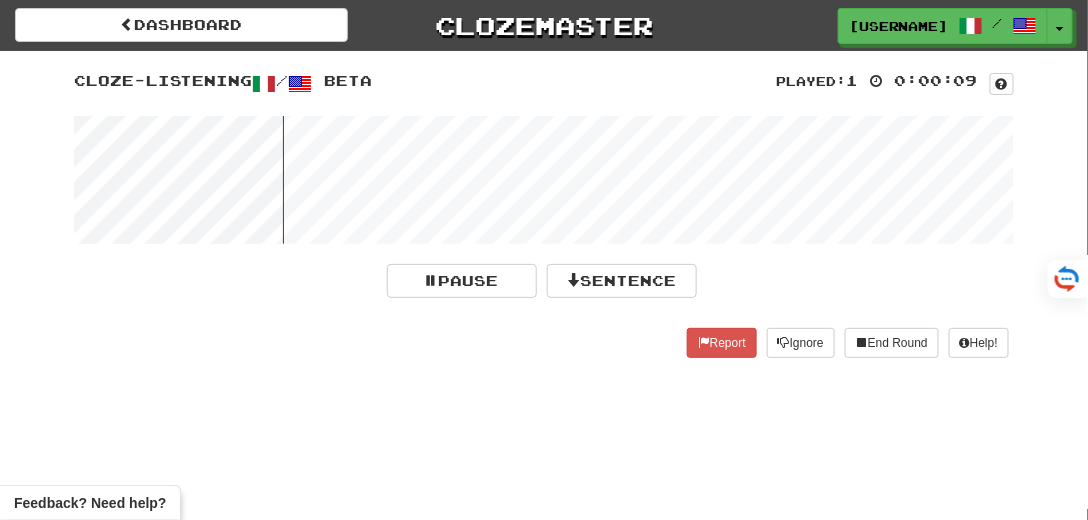 click at bounding box center (544, 180) 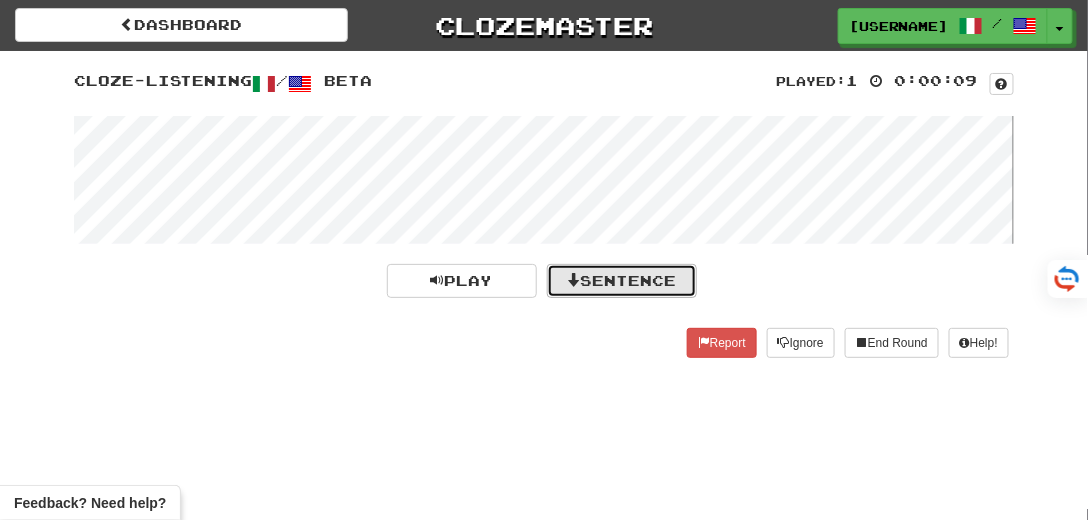click on "Sentence" at bounding box center (622, 281) 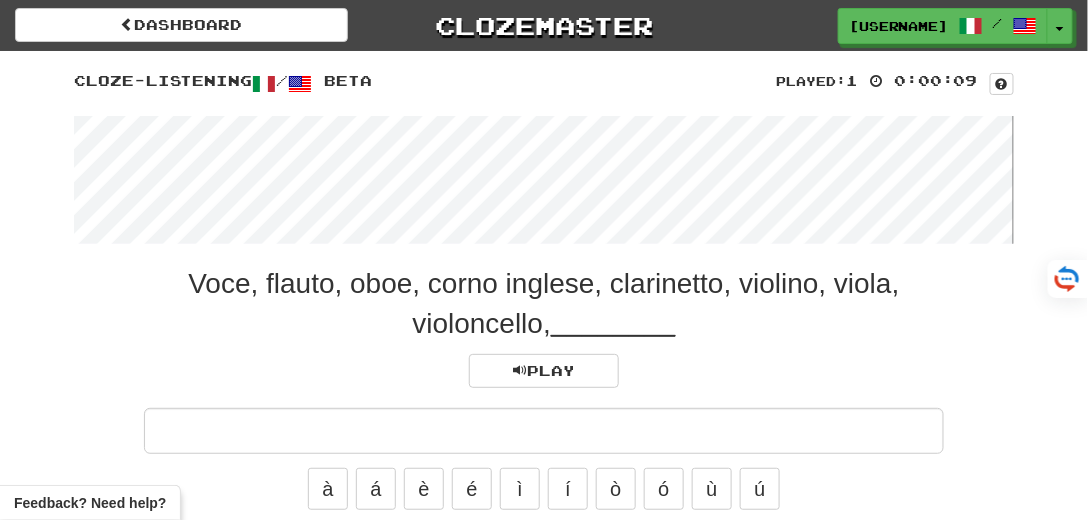 click at bounding box center (544, 431) 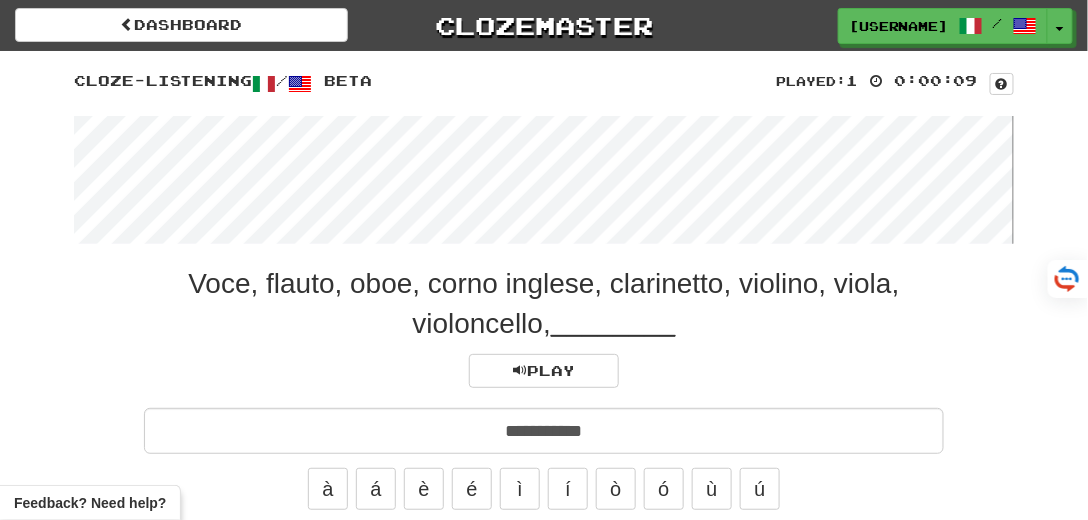type on "**********" 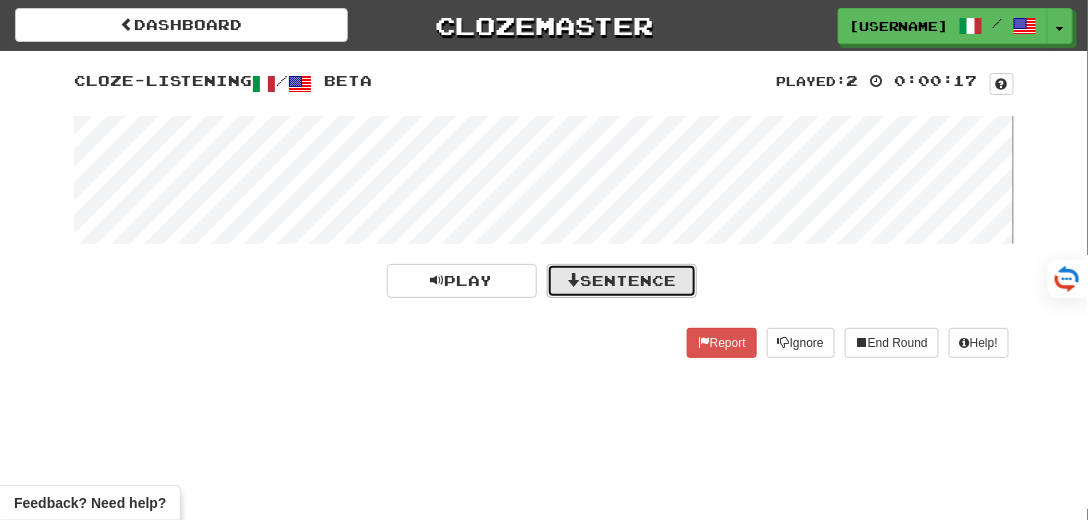 click on "Sentence" at bounding box center [622, 281] 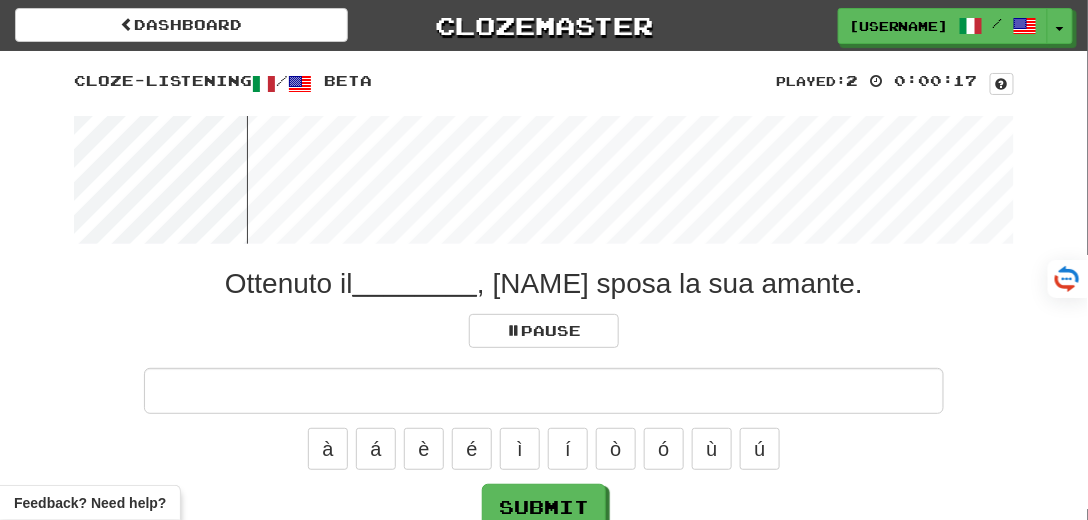 click at bounding box center (544, 391) 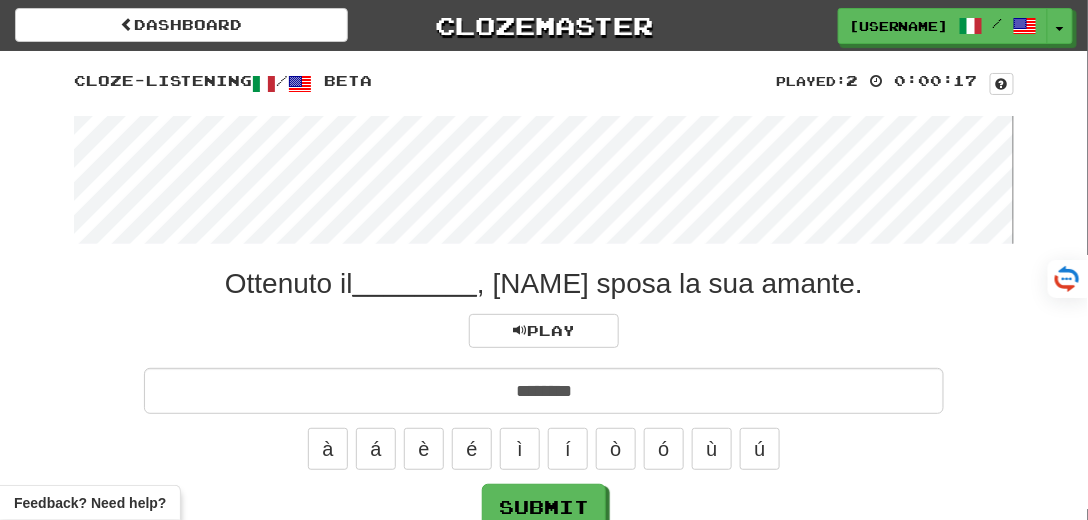 type on "********" 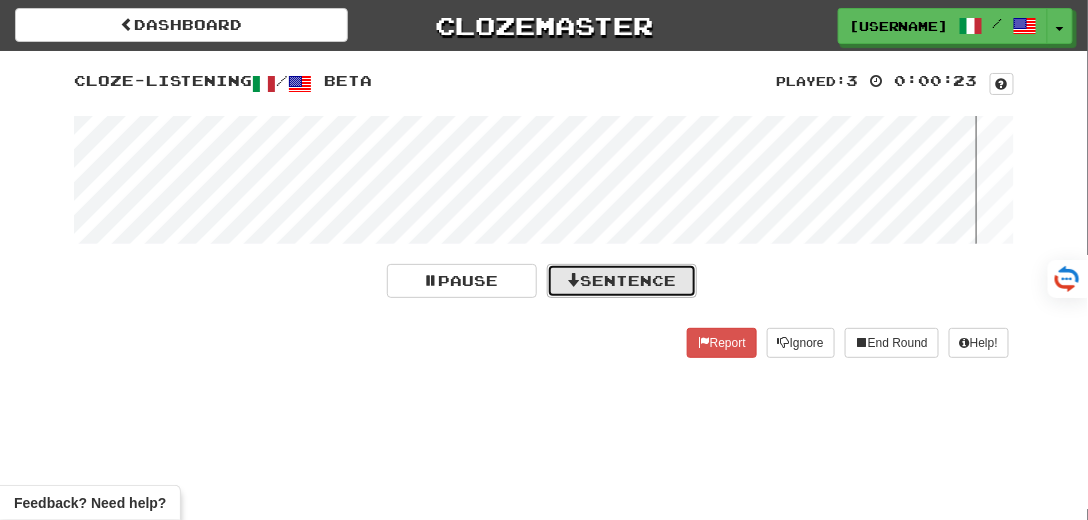 click on "Sentence" at bounding box center (622, 281) 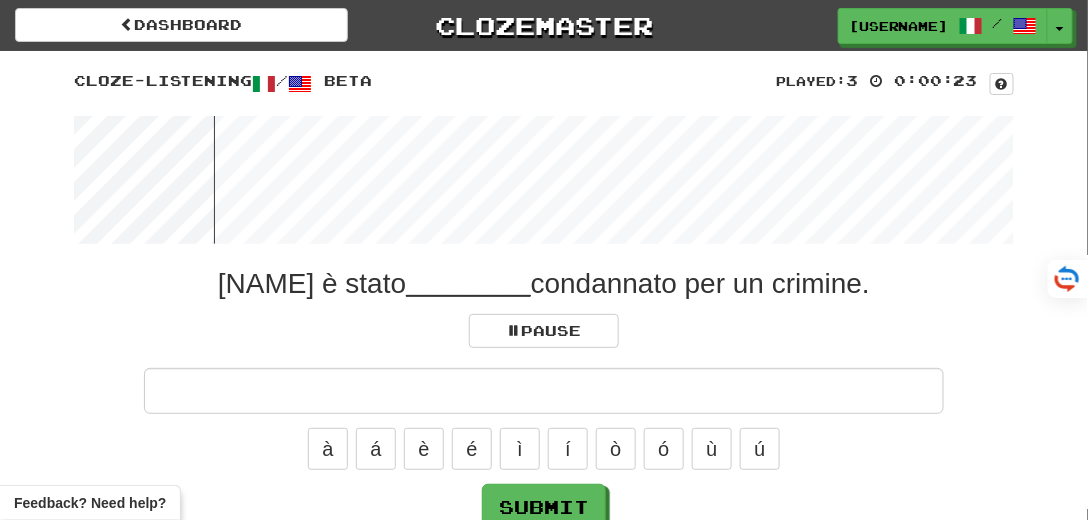 click at bounding box center (544, 391) 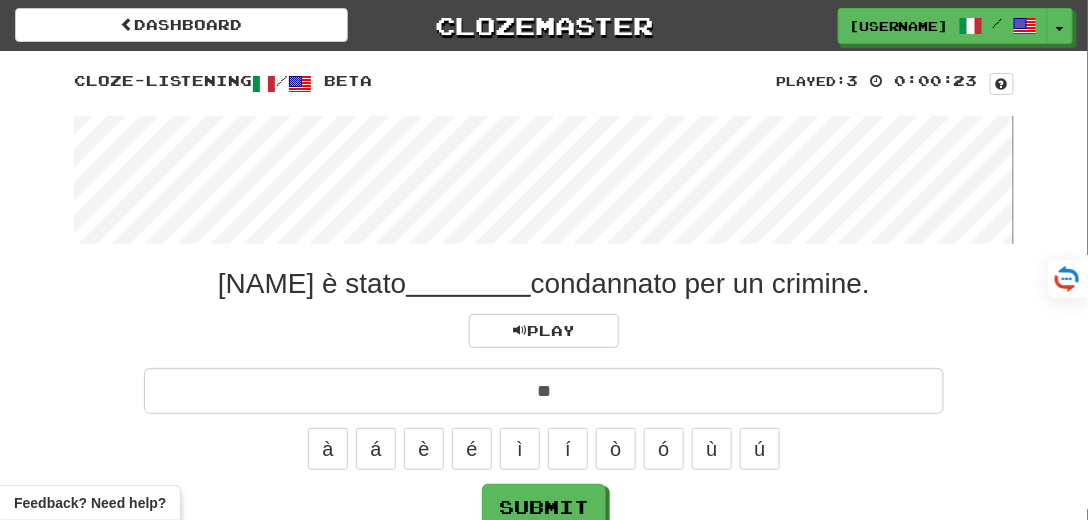 type on "*" 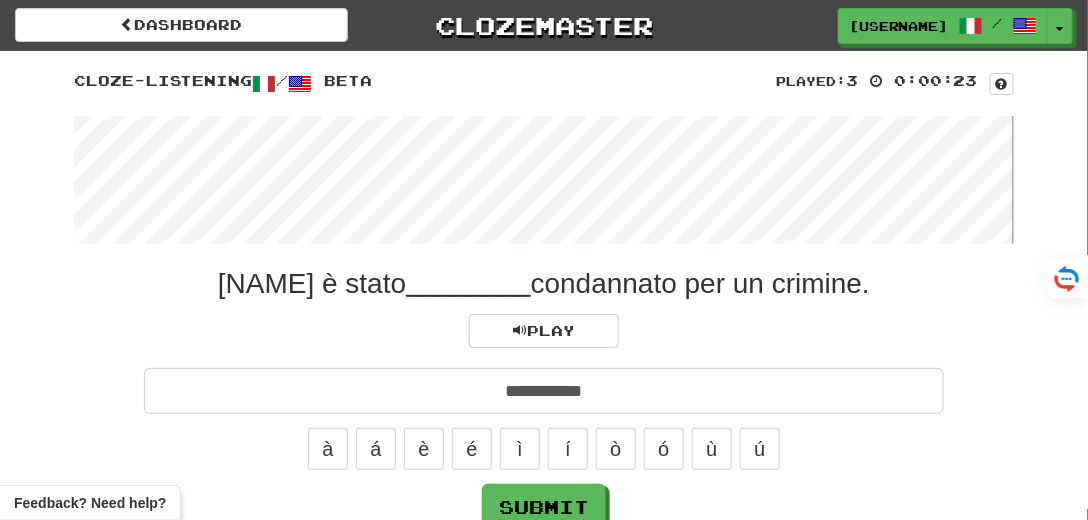 type on "**********" 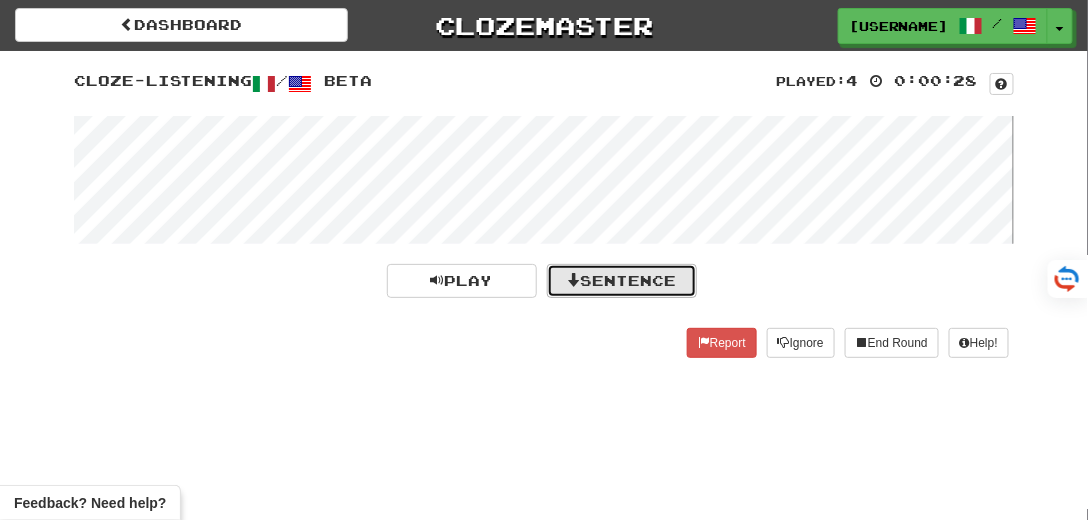 click on "Sentence" at bounding box center [622, 281] 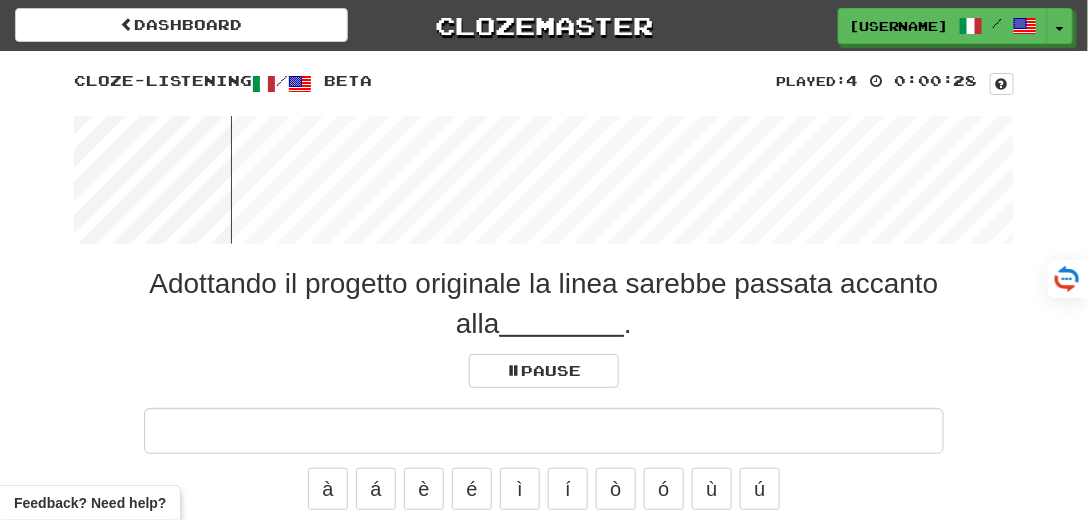 click at bounding box center (544, 431) 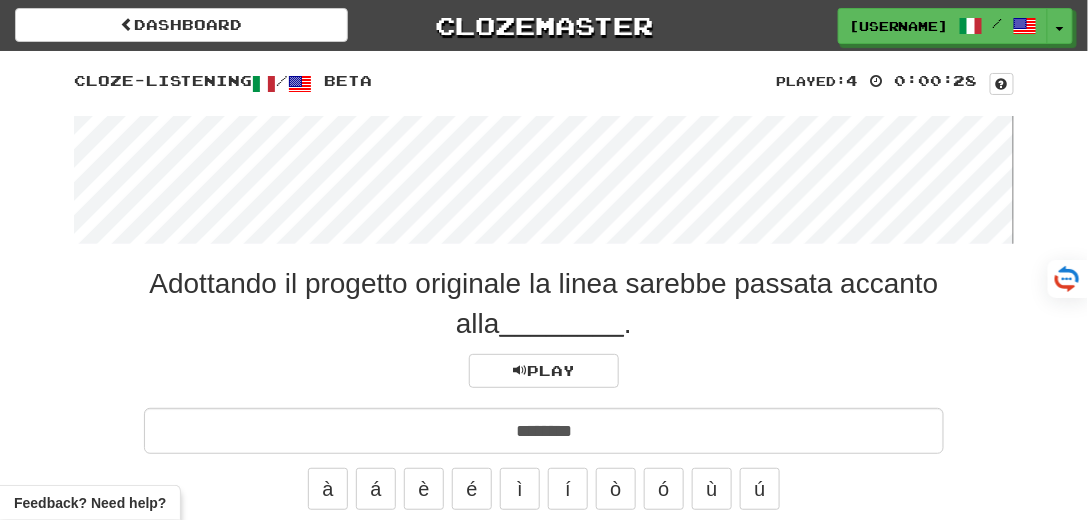 type on "********" 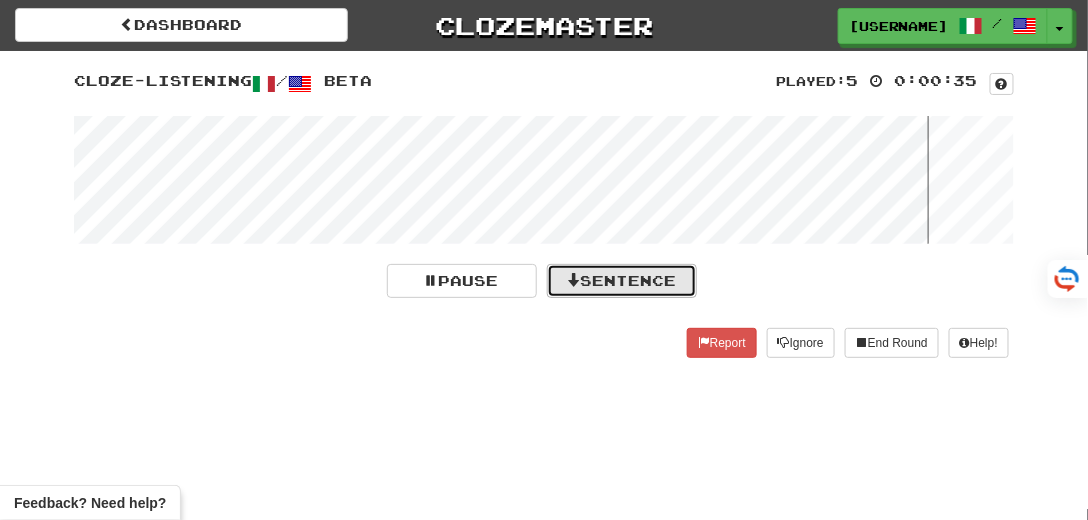 click on "Sentence" at bounding box center (622, 281) 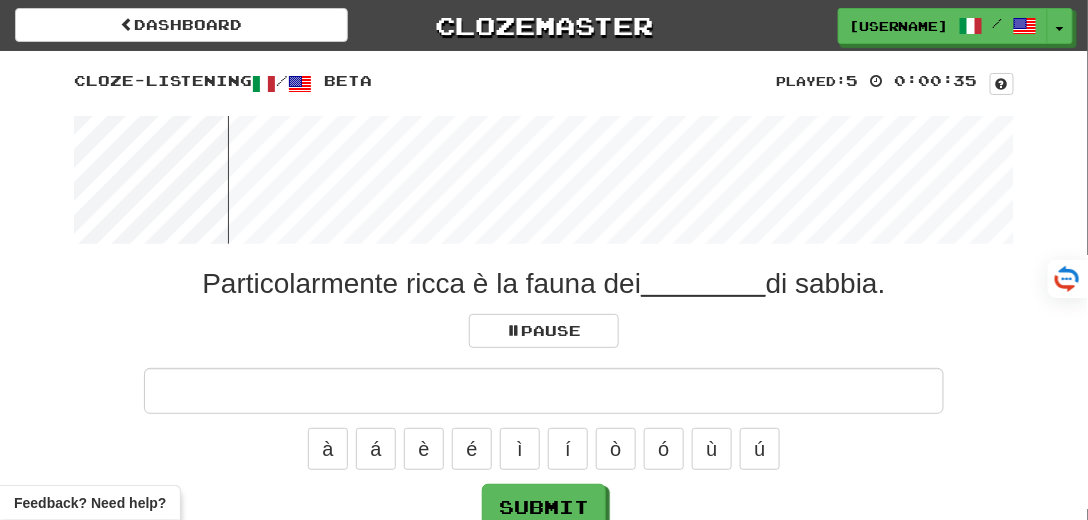 click at bounding box center (544, 391) 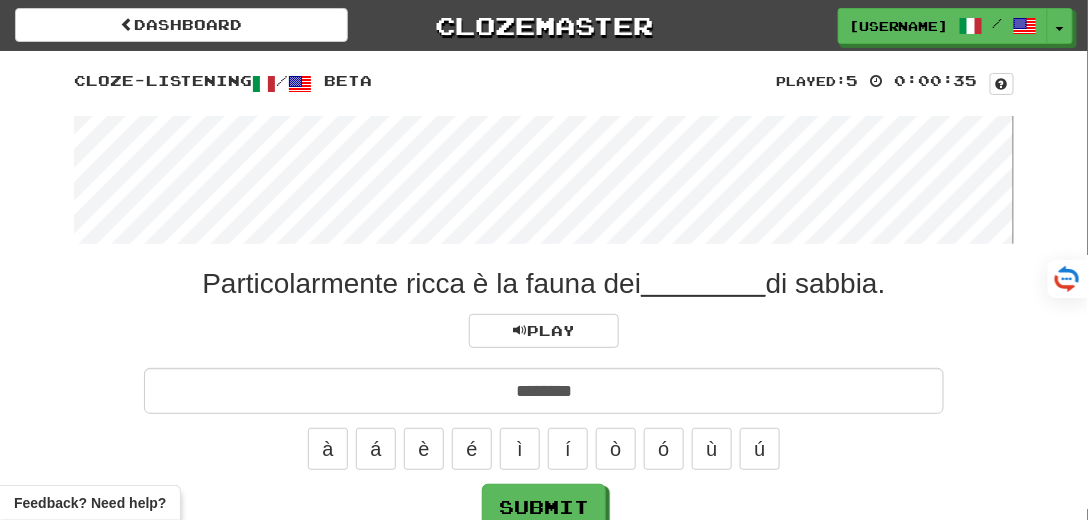 type on "********" 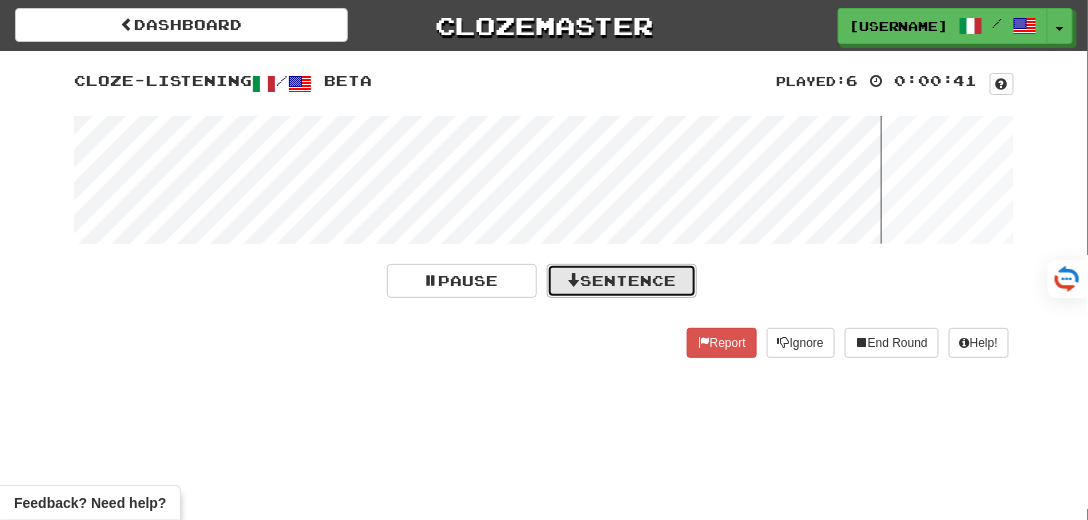 click on "Sentence" at bounding box center (622, 281) 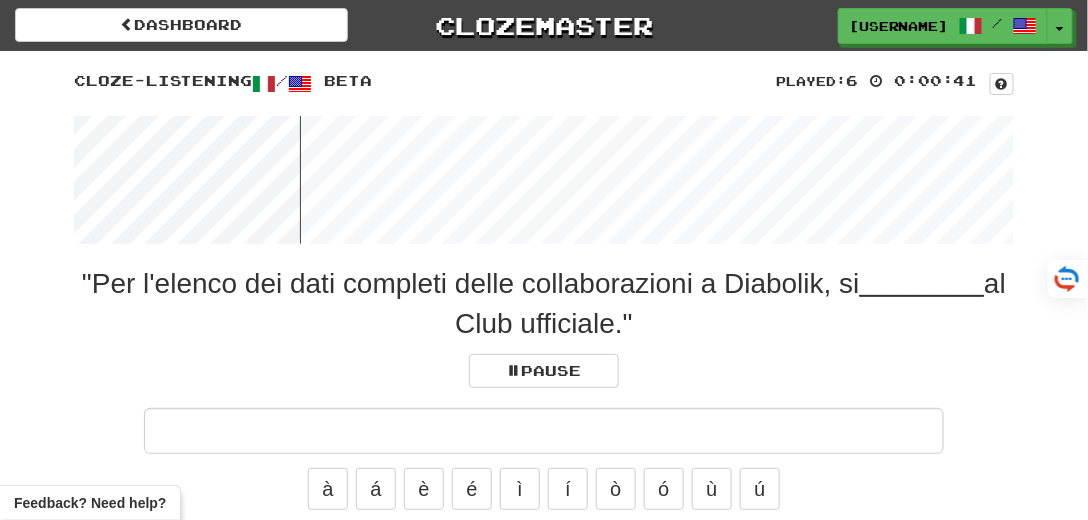 click at bounding box center (544, 431) 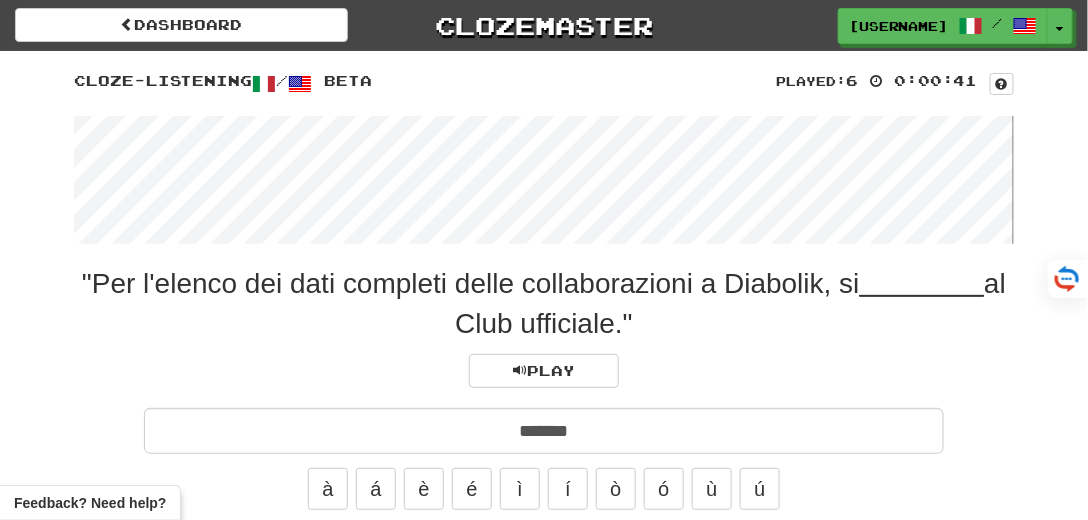 type on "*******" 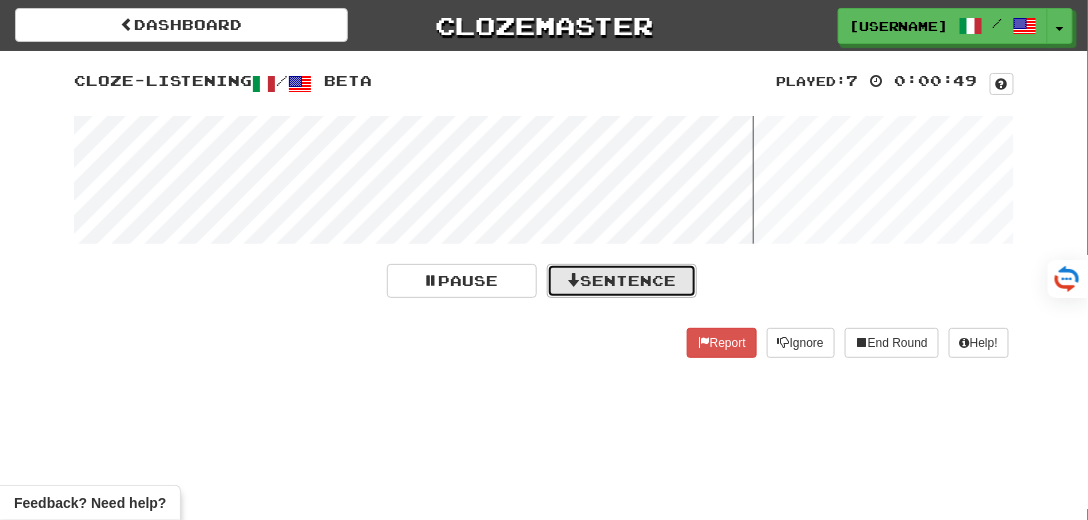 click on "Sentence" at bounding box center [622, 281] 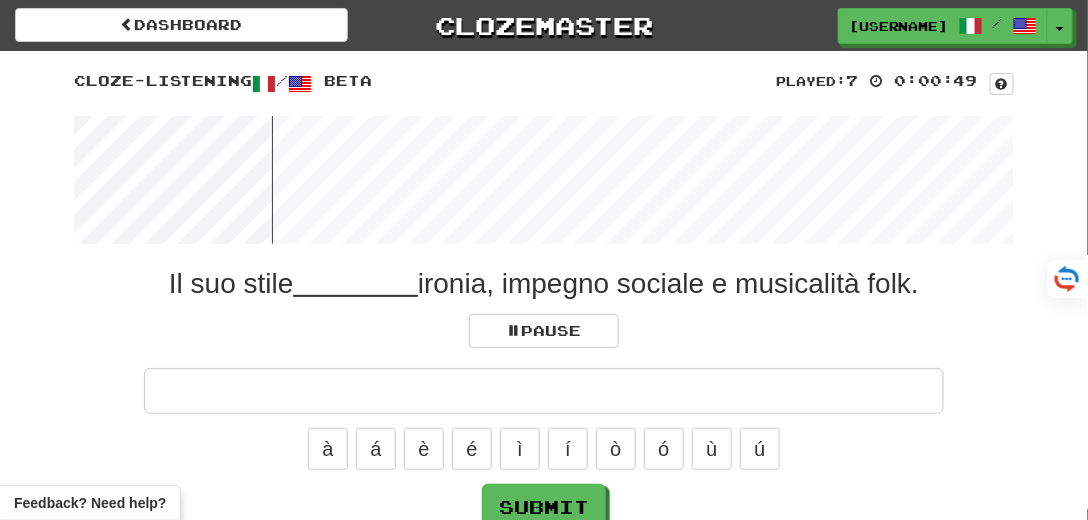 click at bounding box center [544, 391] 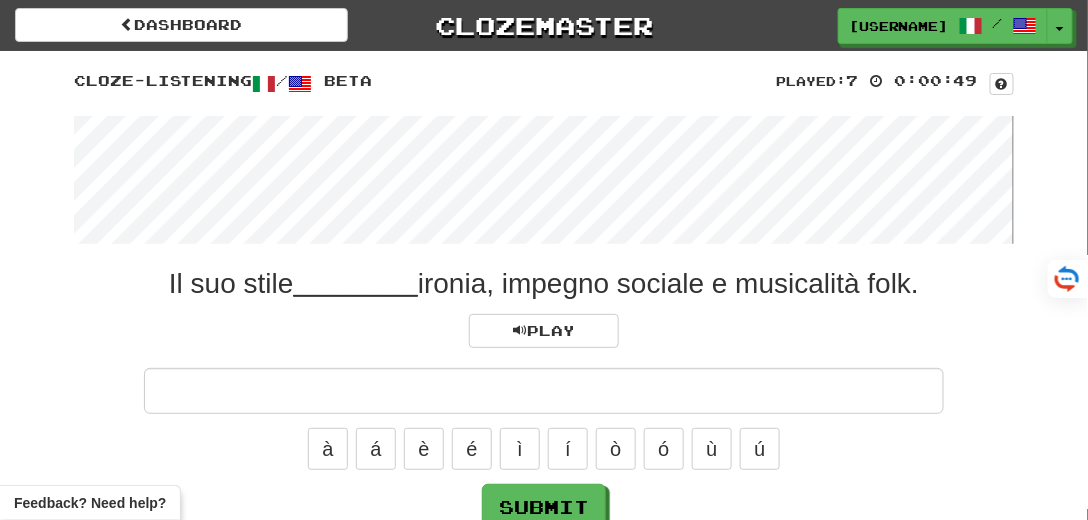 click at bounding box center (544, 180) 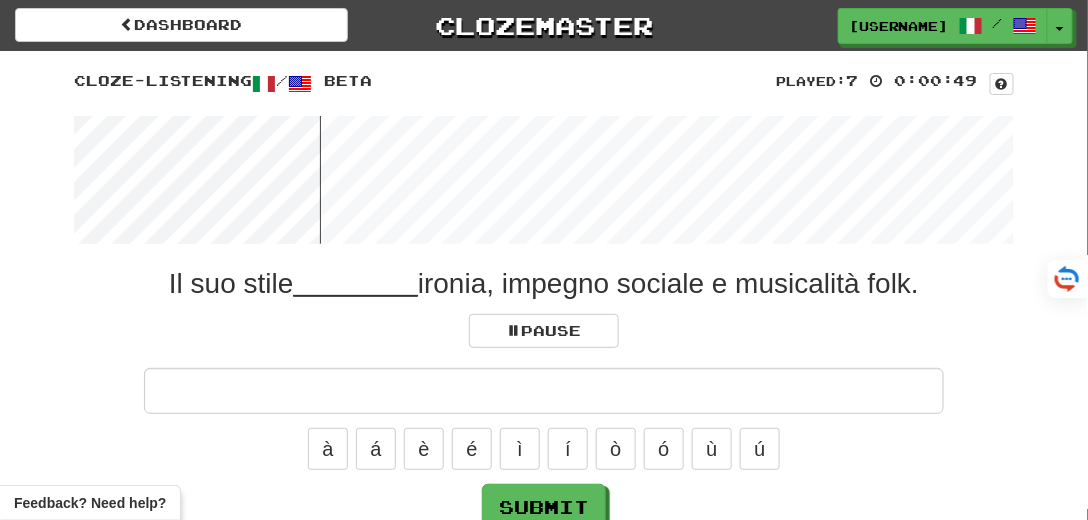 click at bounding box center [544, 180] 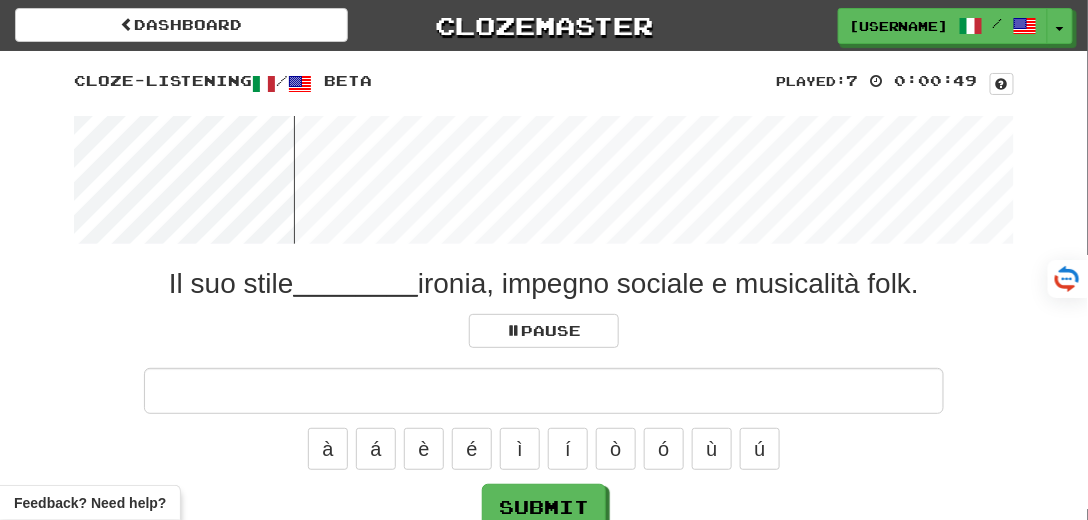 click at bounding box center (544, 180) 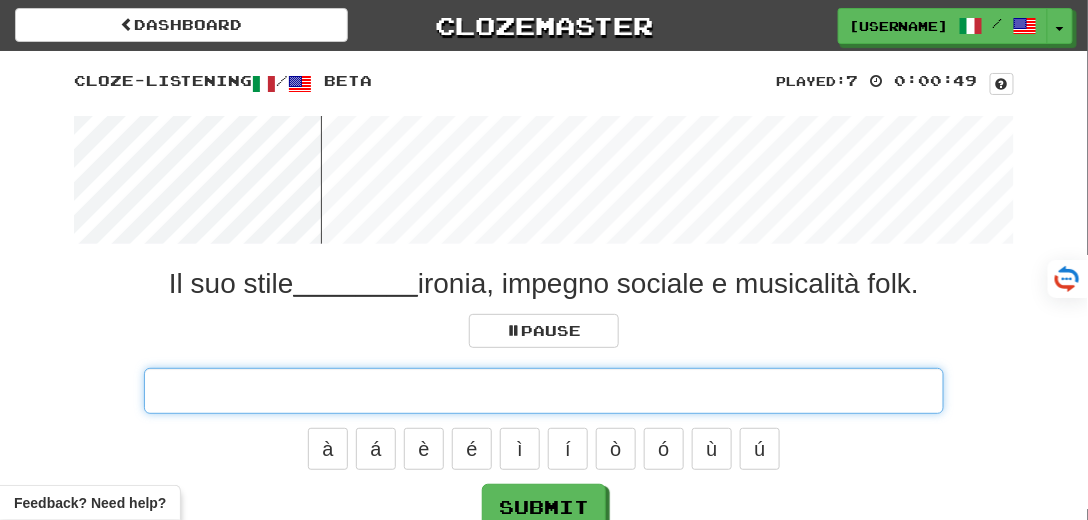click at bounding box center [544, 391] 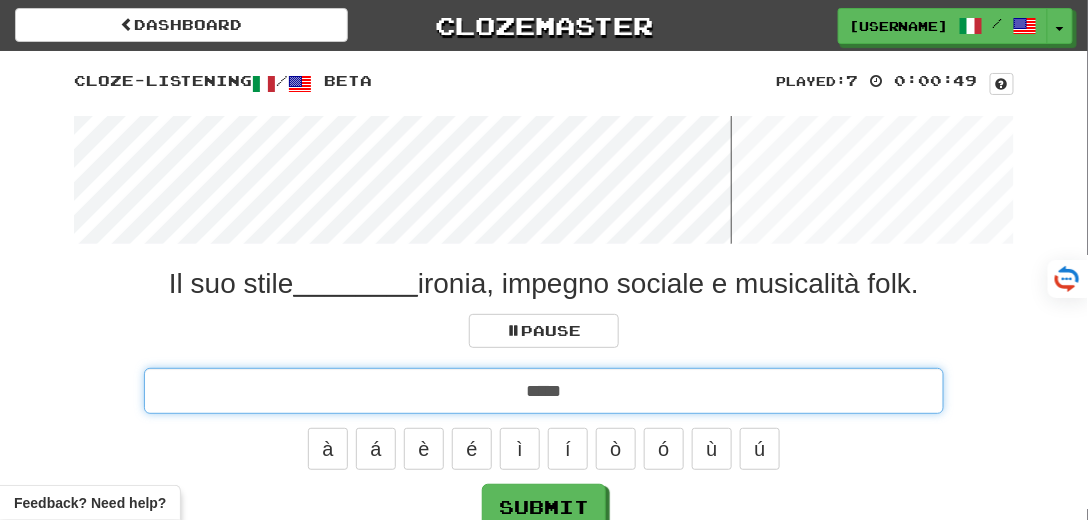 type on "*****" 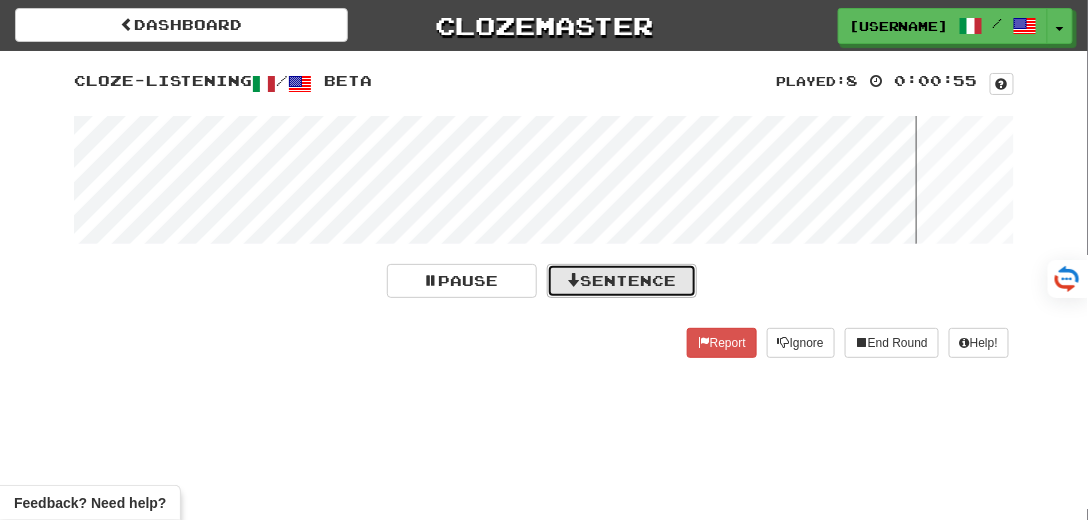 click on "Sentence" at bounding box center [622, 281] 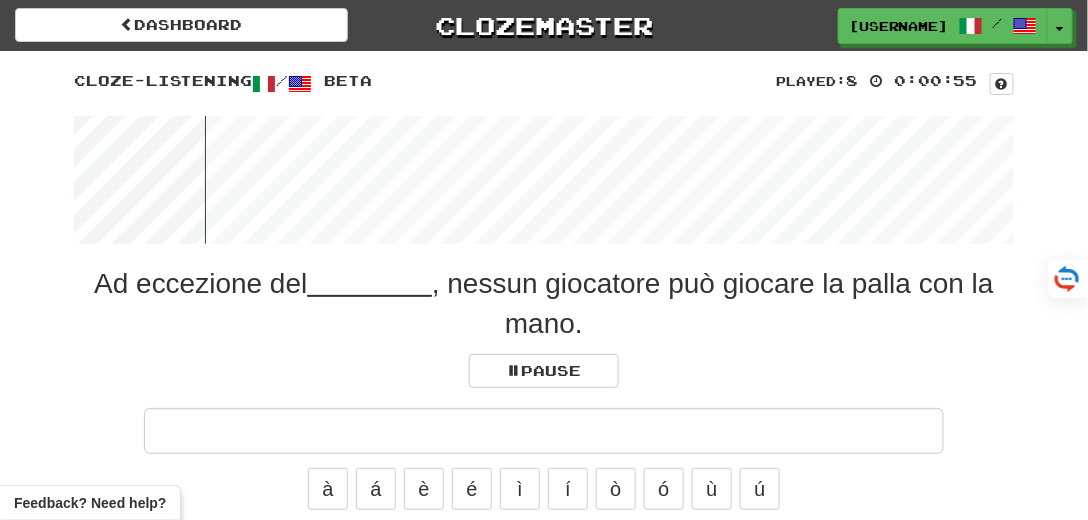 click on "Ad eccezione del ________ , nessun giocatore può giocare la palla con la mano. Pause à á è é ì í ò ó ù ú Submit" at bounding box center (544, 417) 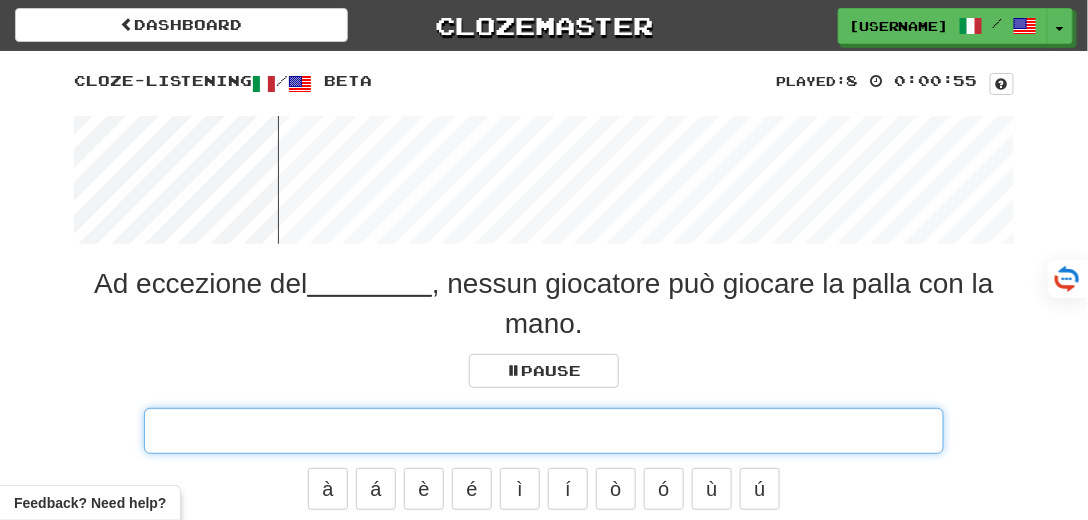 click at bounding box center [544, 431] 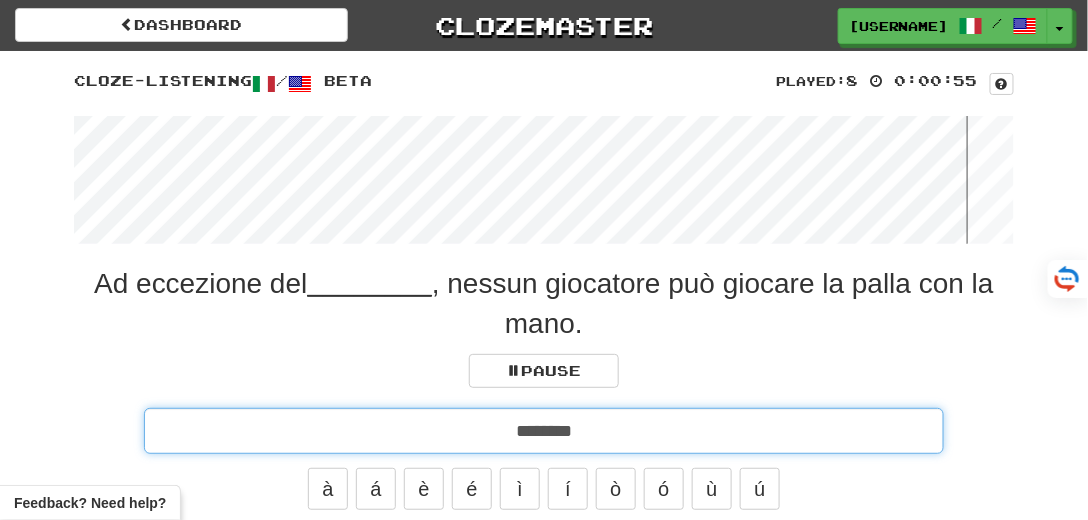 type on "********" 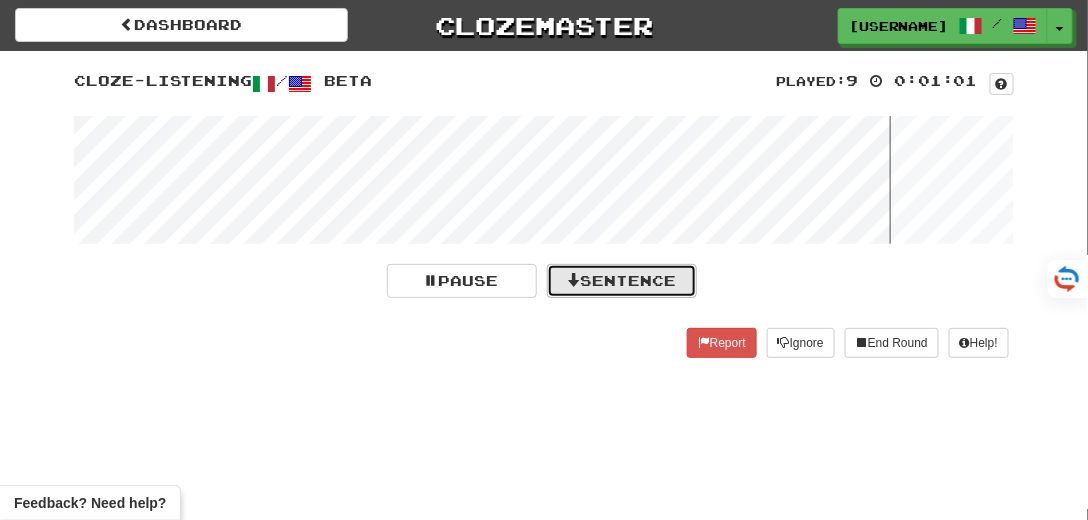 click on "Sentence" at bounding box center [622, 281] 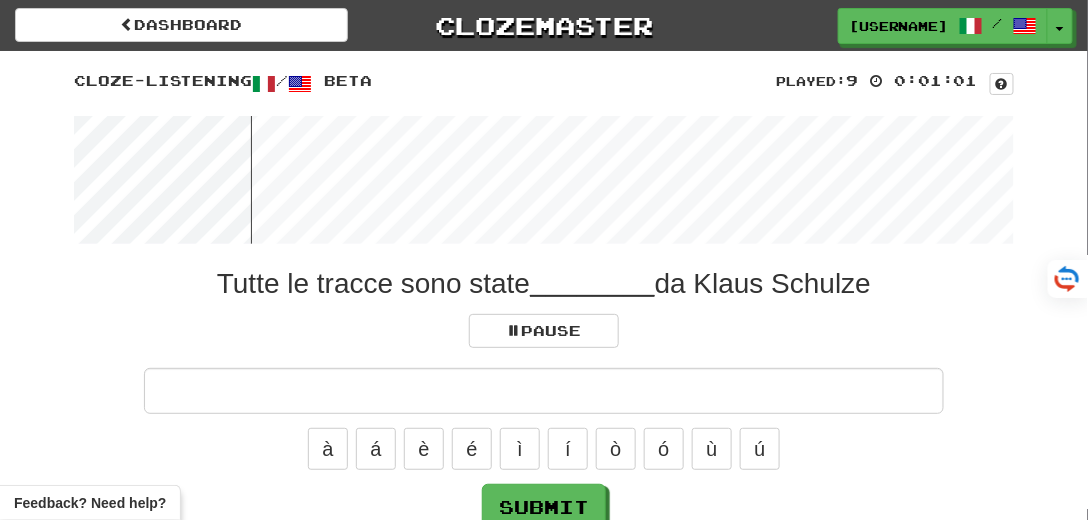 click at bounding box center [544, 391] 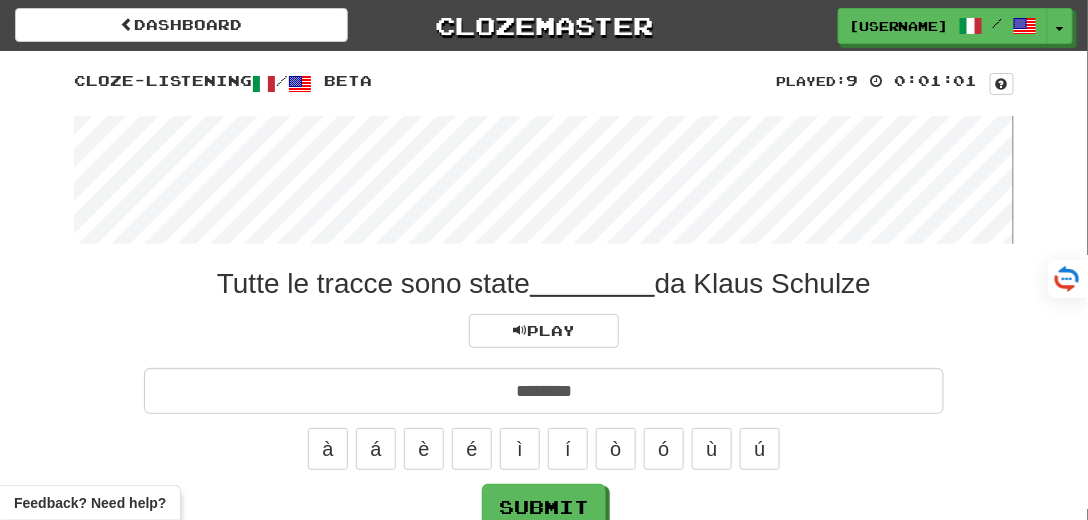 type on "********" 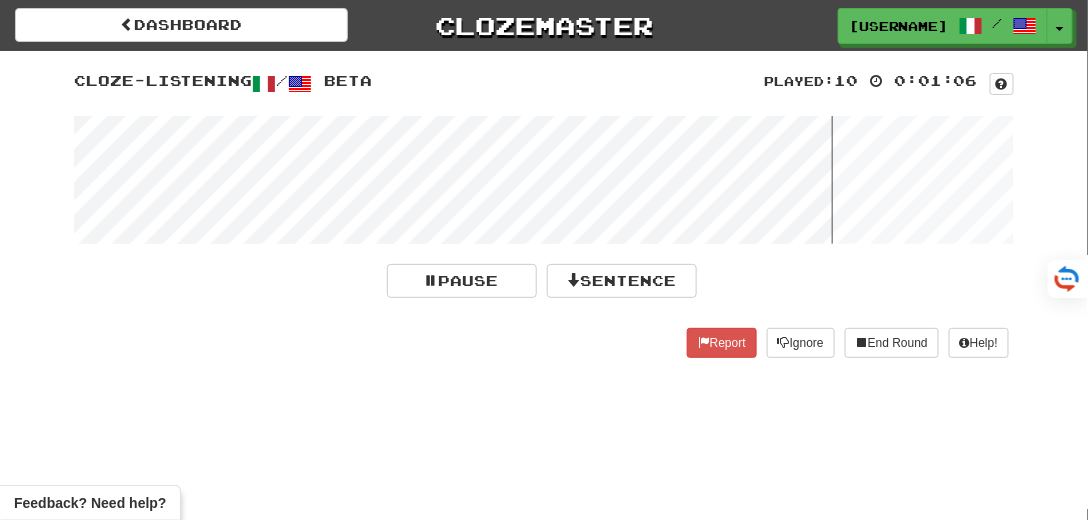 click at bounding box center (544, 180) 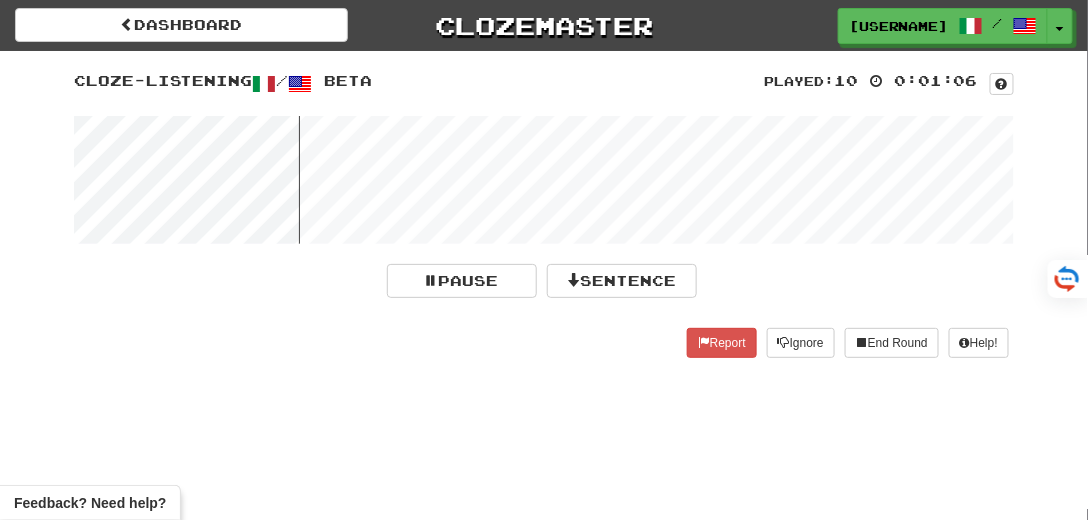 click at bounding box center (544, 180) 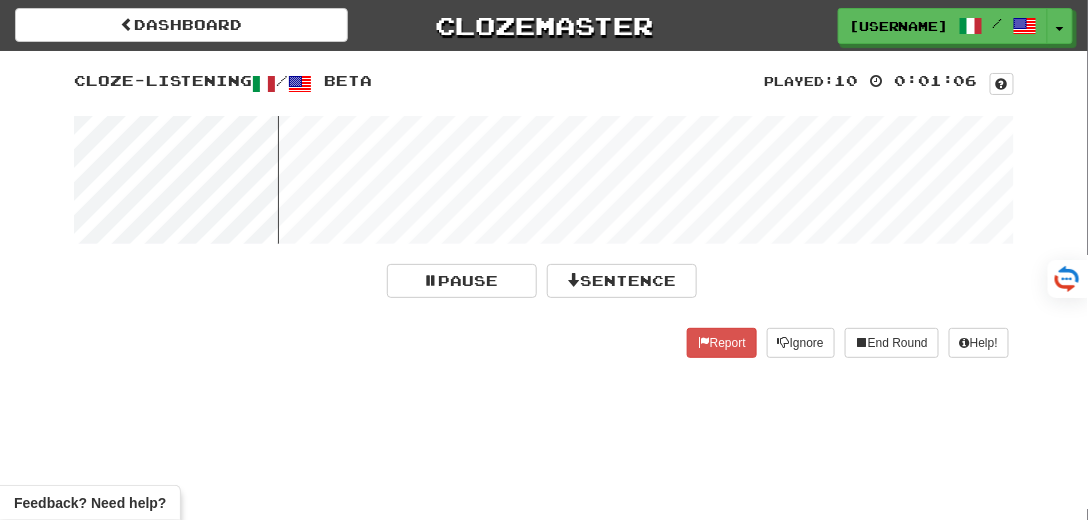 click at bounding box center (544, 180) 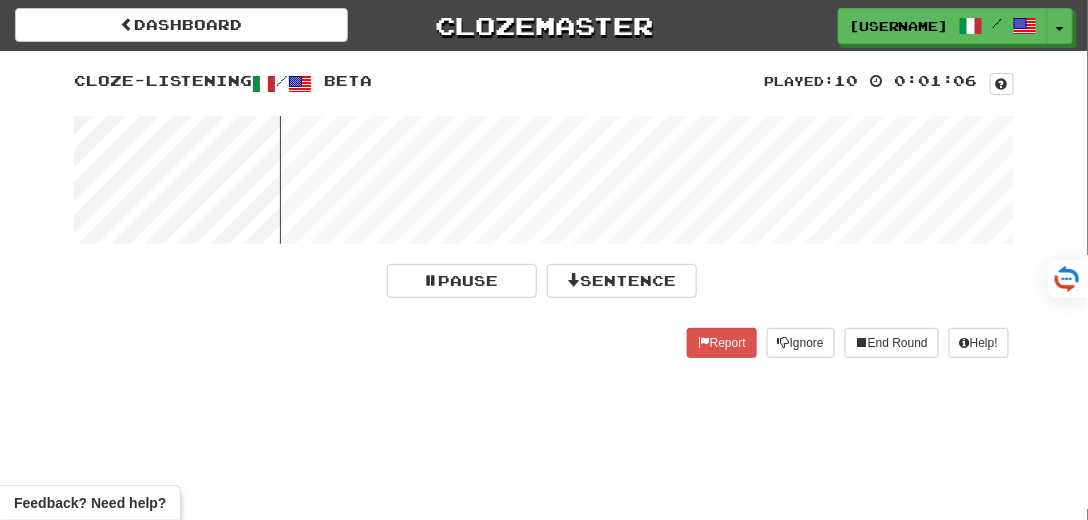 click at bounding box center (544, 180) 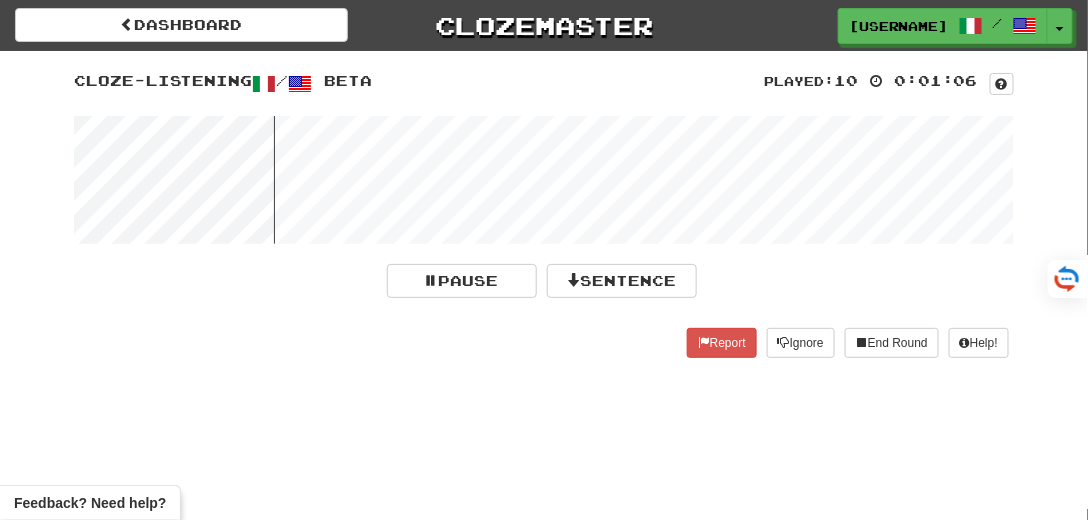 click at bounding box center (544, 180) 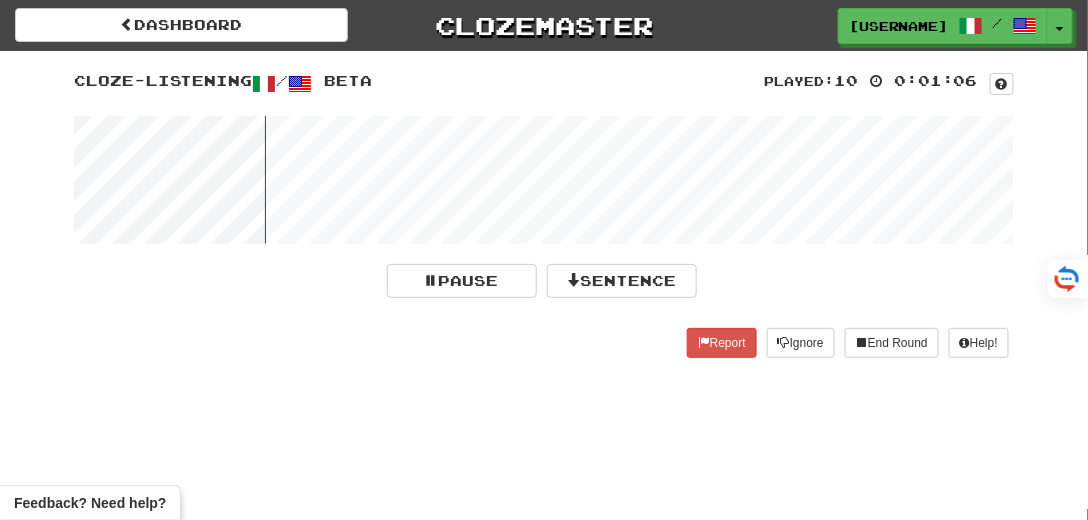 click at bounding box center [544, 180] 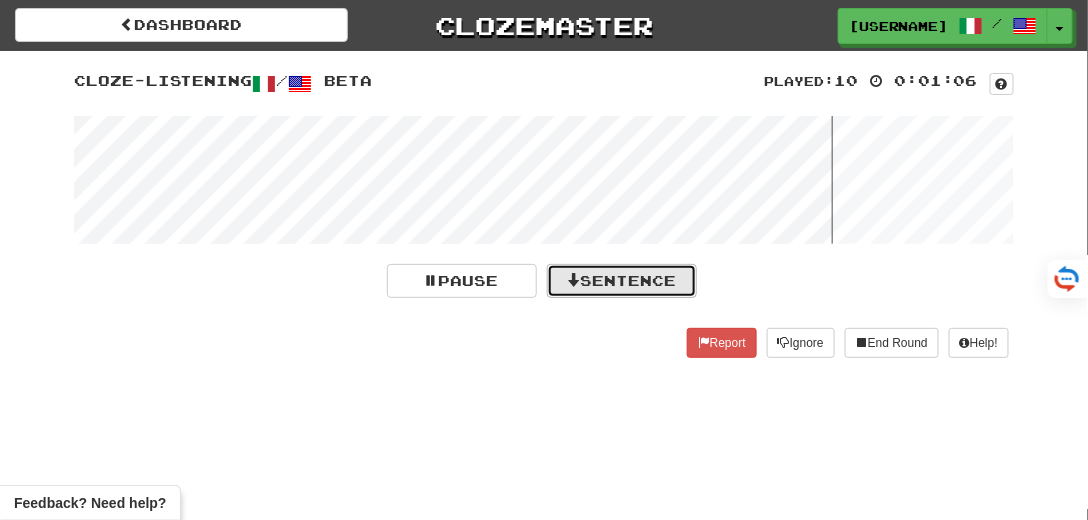 click on "Sentence" at bounding box center [622, 281] 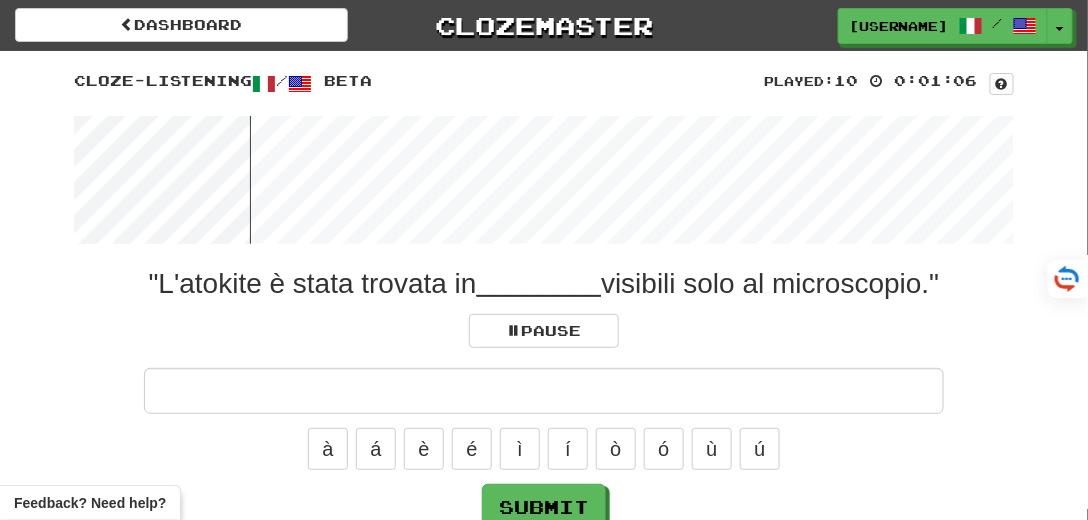 click at bounding box center [544, 391] 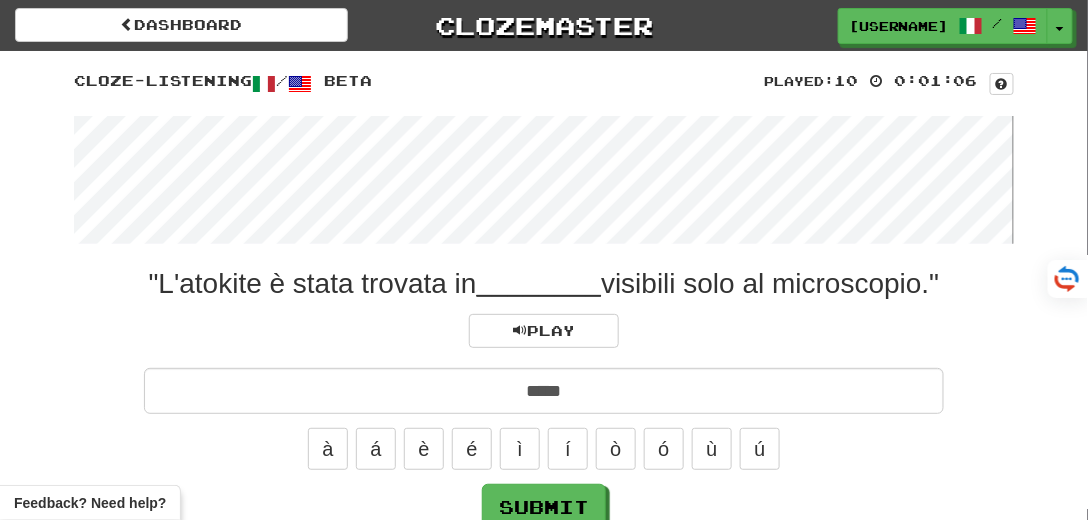 type on "*****" 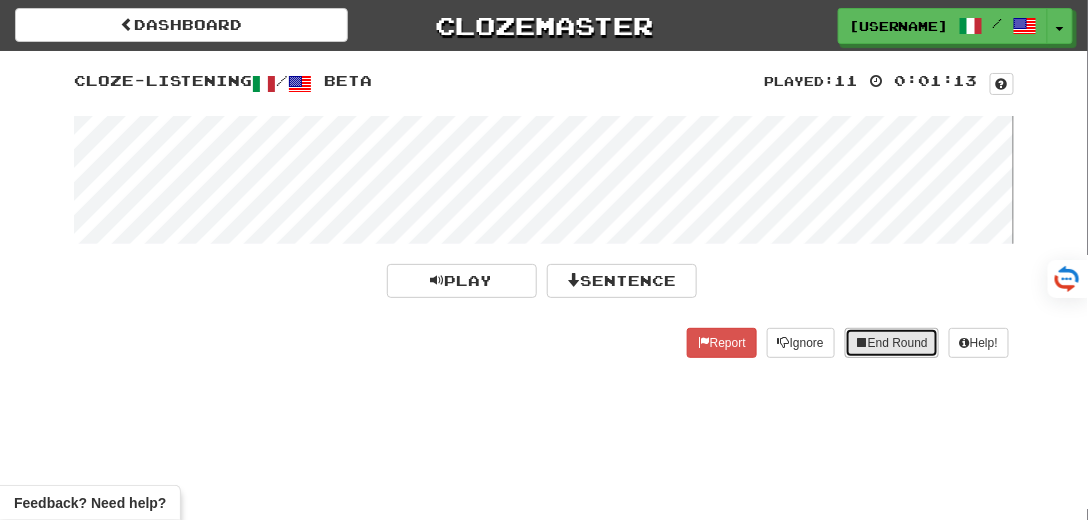 click on "End Round" at bounding box center [892, 343] 